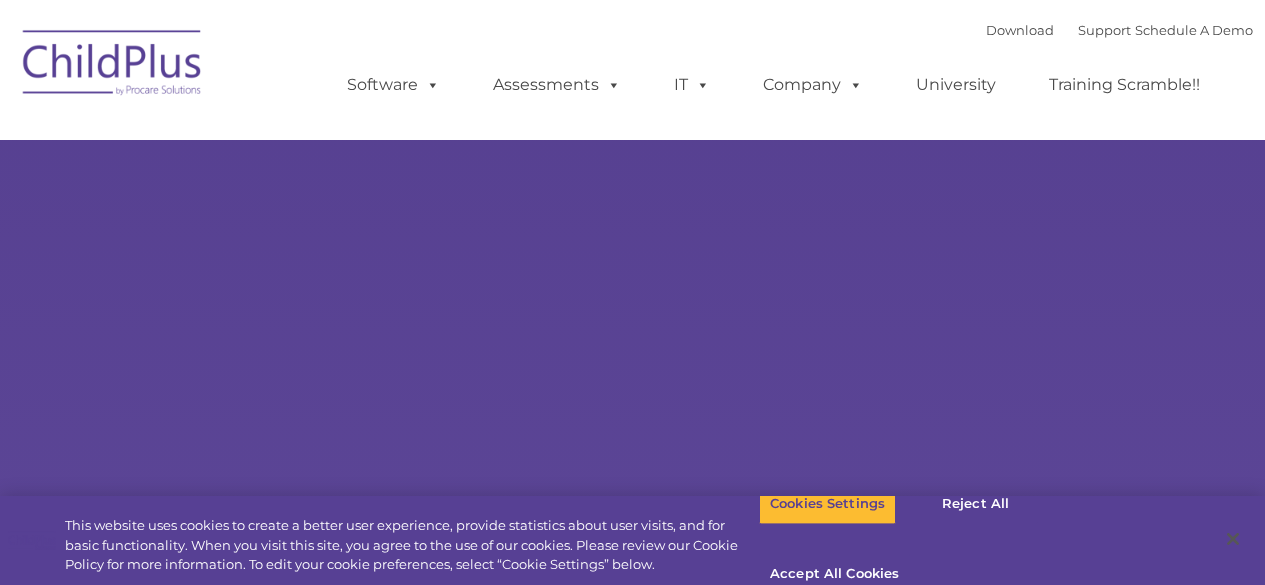 scroll, scrollTop: 0, scrollLeft: 0, axis: both 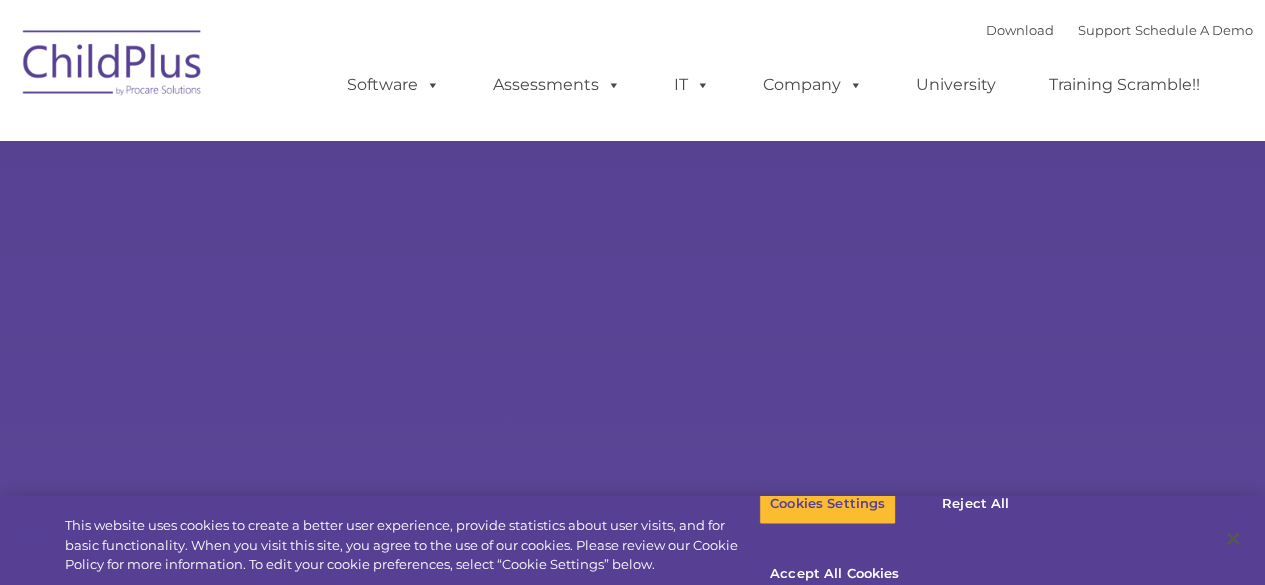 select on "MEDIUM" 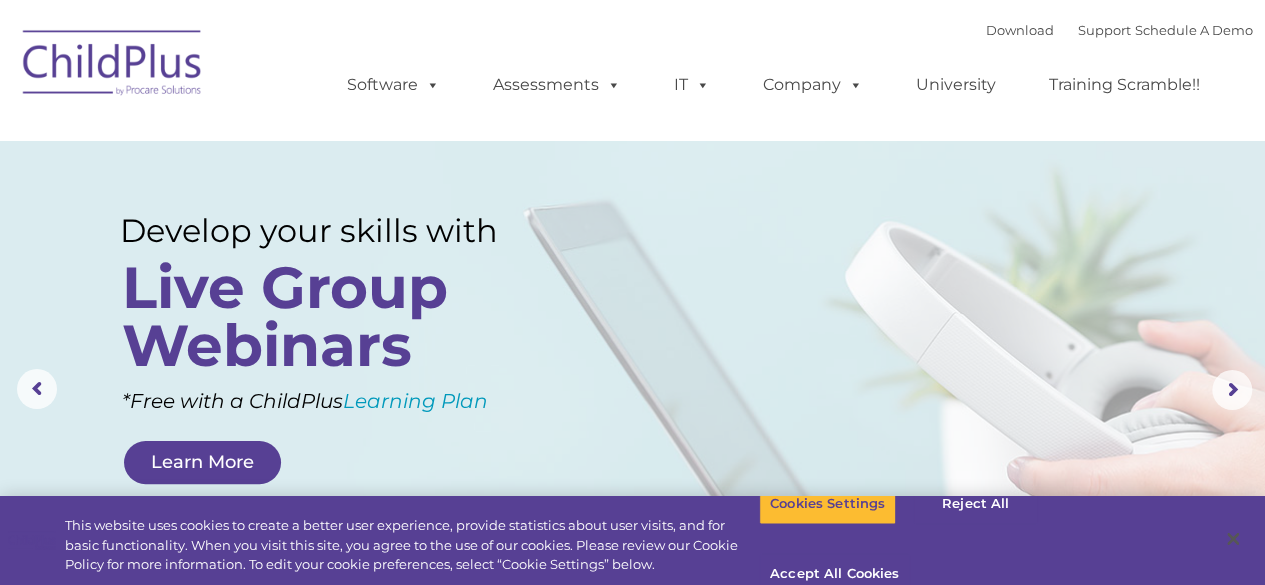 click at bounding box center (113, 66) 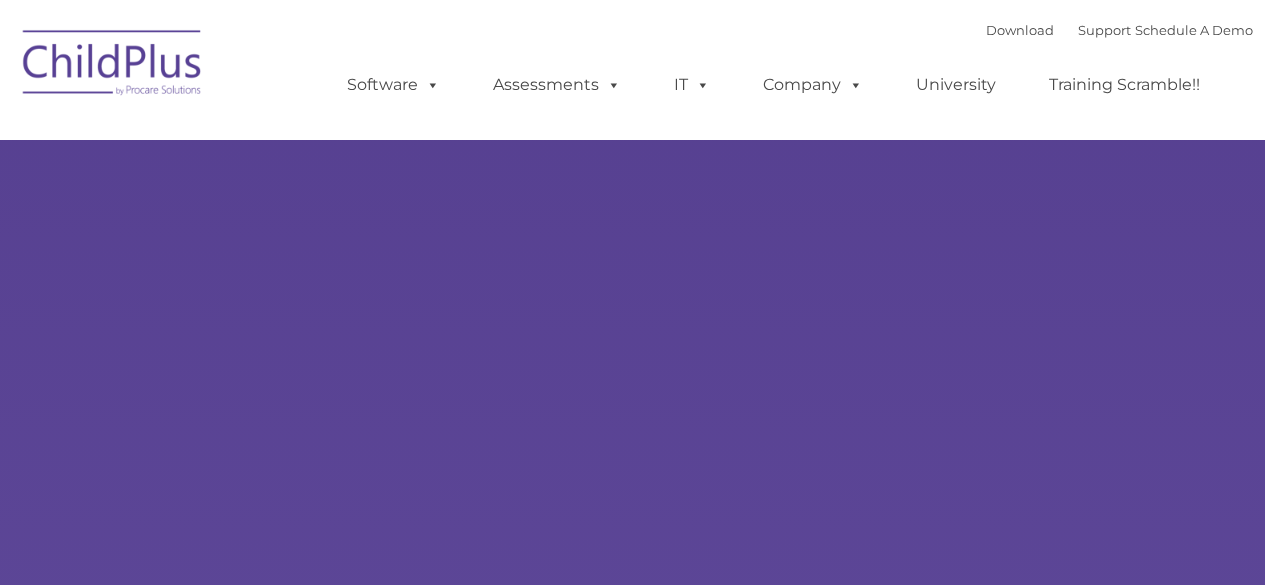 scroll, scrollTop: 0, scrollLeft: 0, axis: both 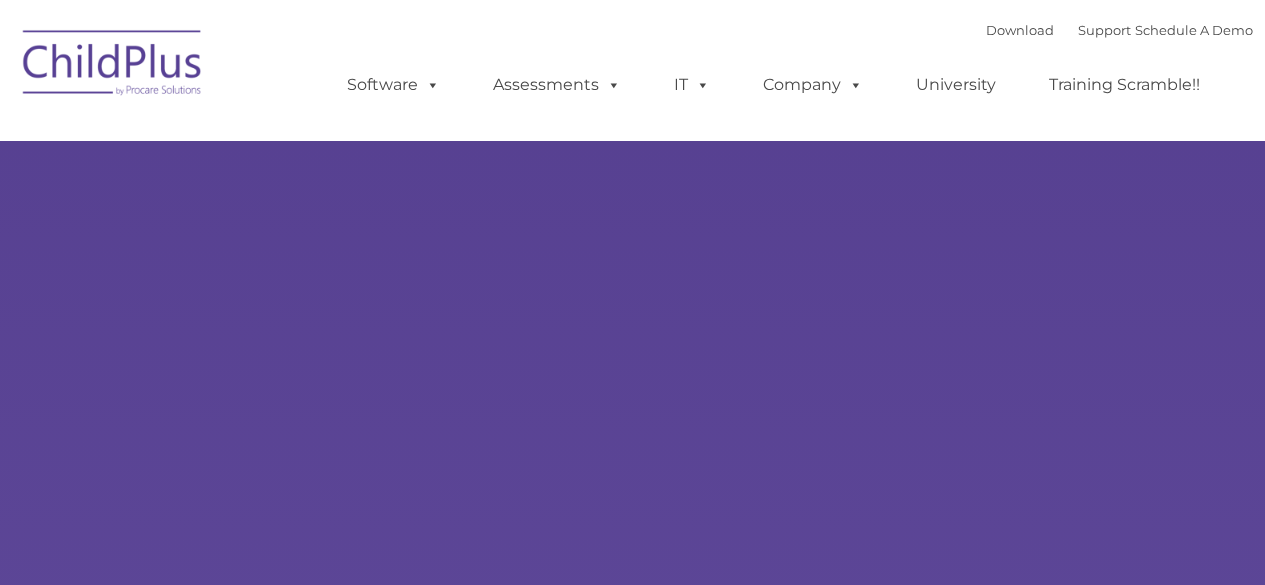 type on "" 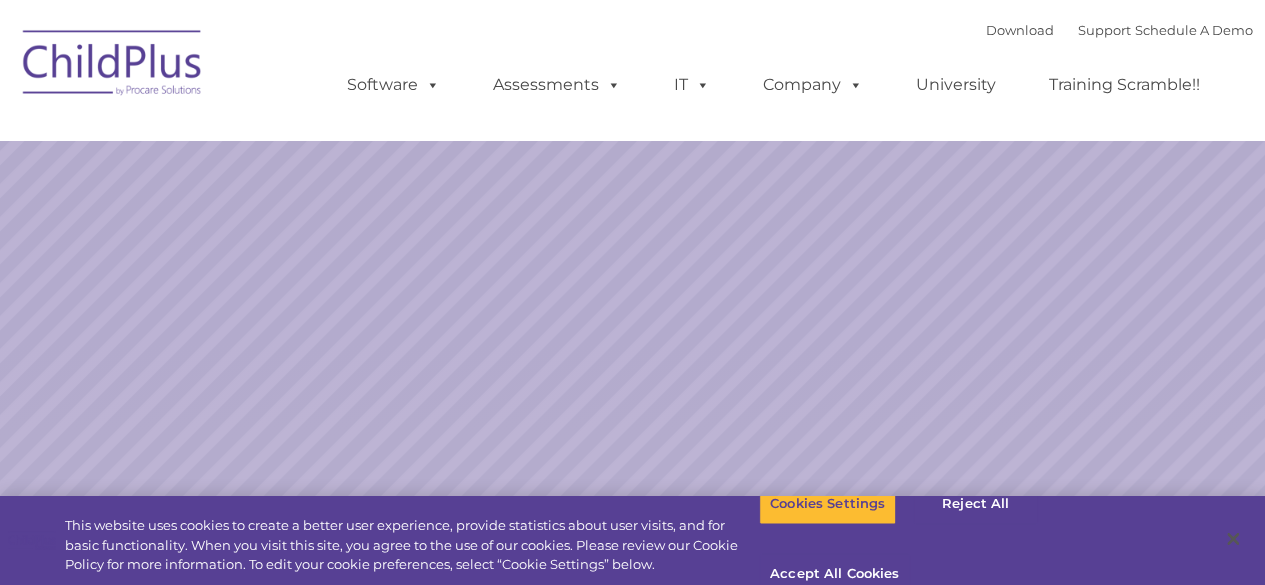 select on "MEDIUM" 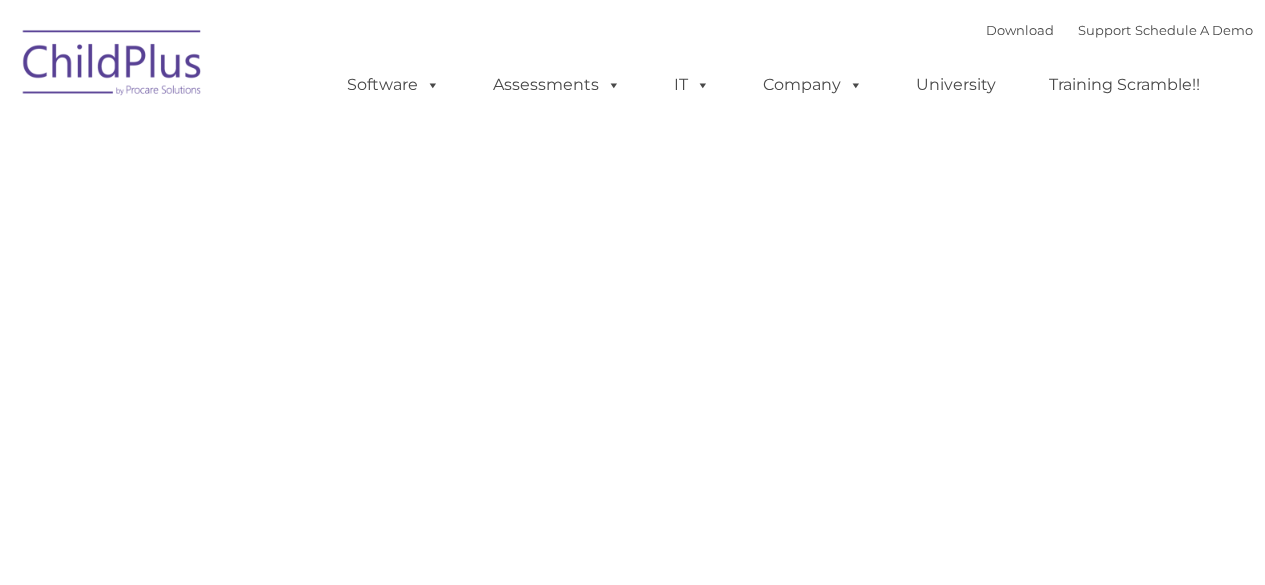 type on "" 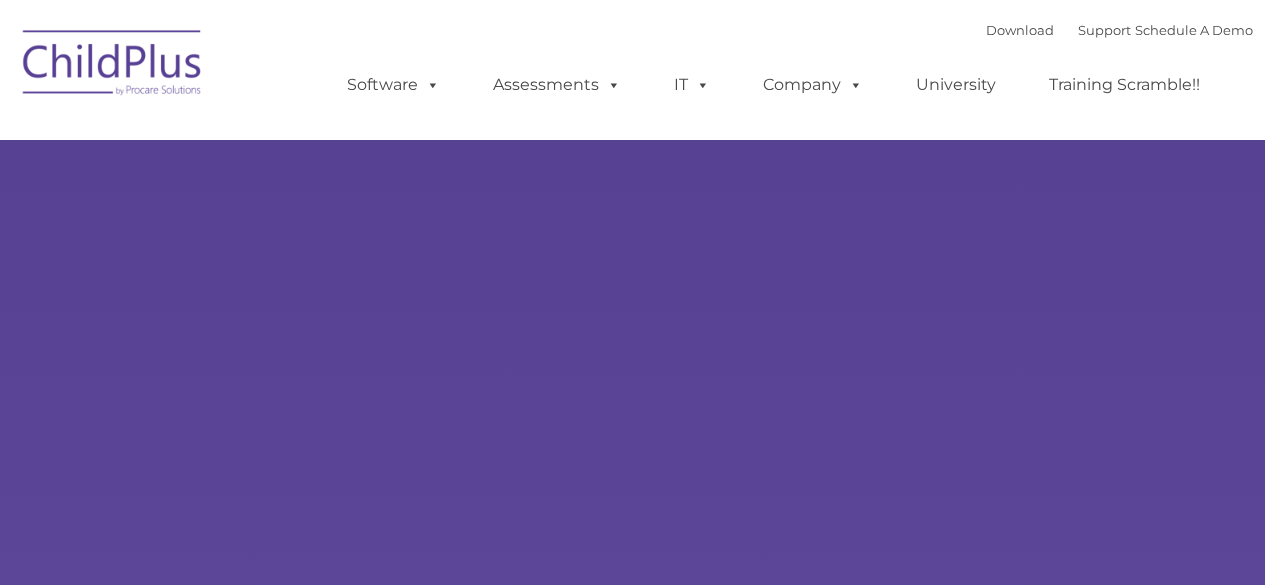 scroll, scrollTop: 0, scrollLeft: 0, axis: both 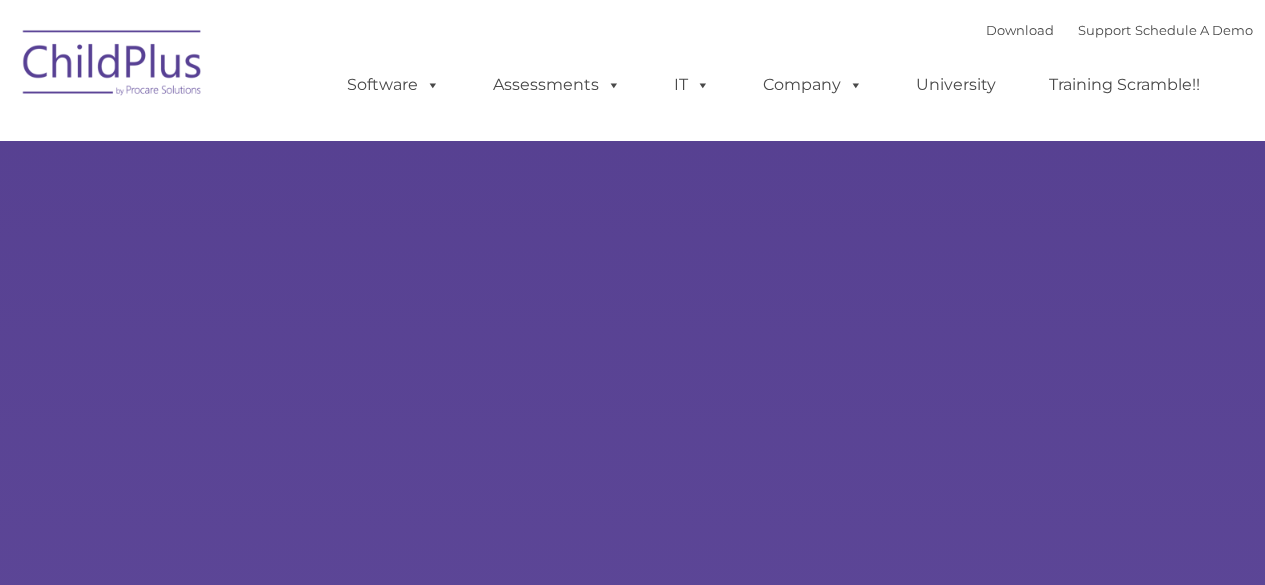 type on "" 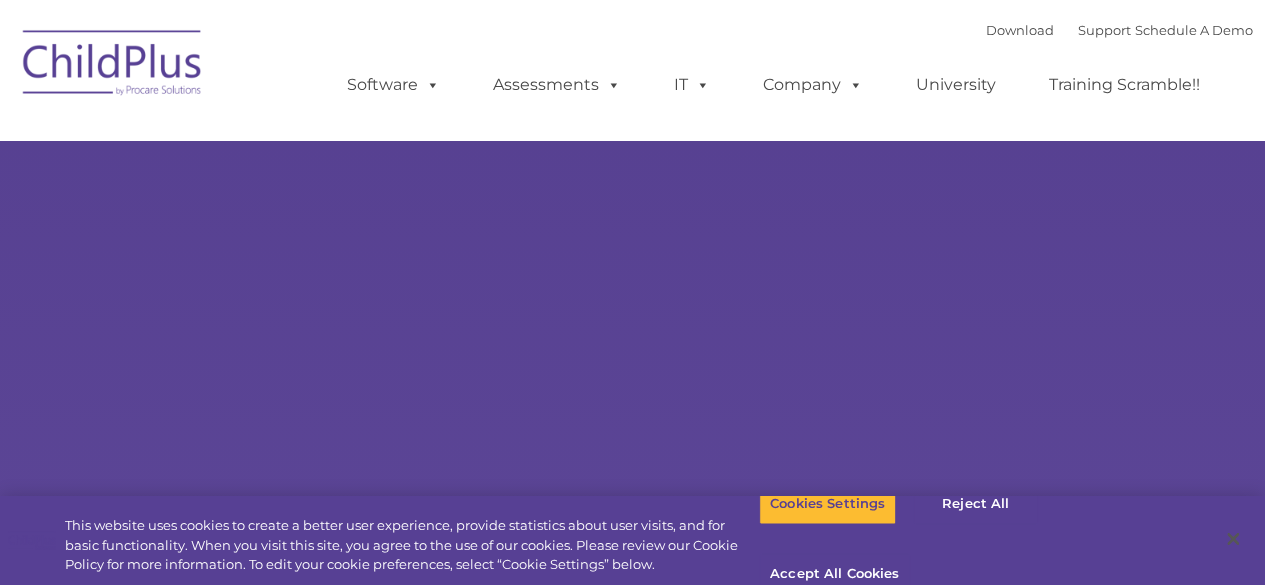 select on "MEDIUM" 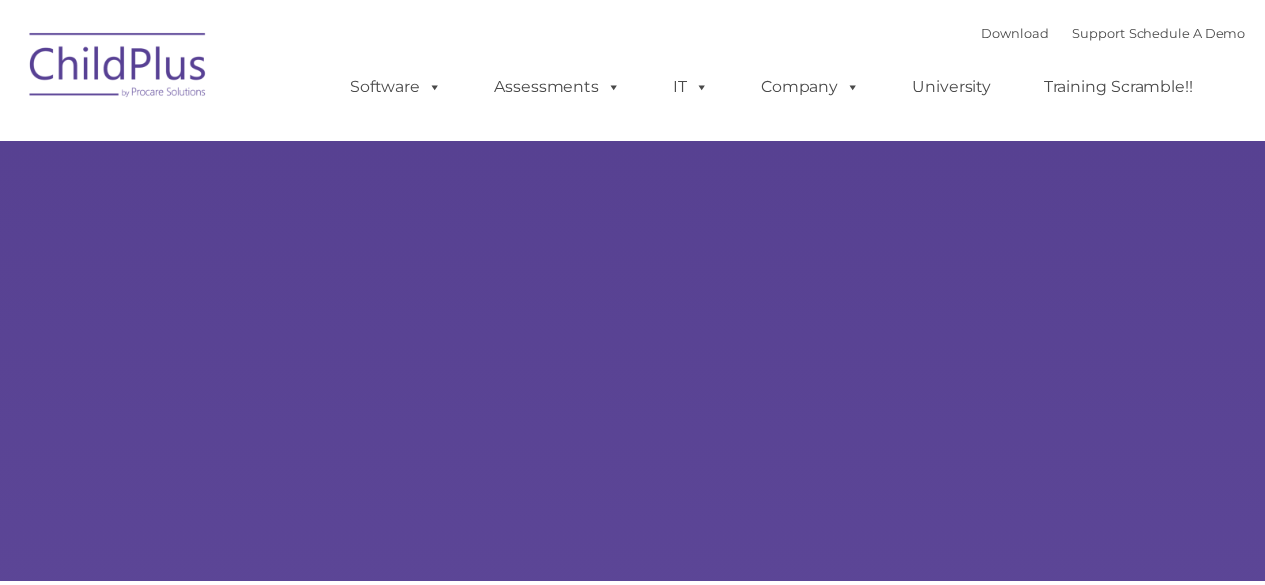 scroll, scrollTop: 0, scrollLeft: 0, axis: both 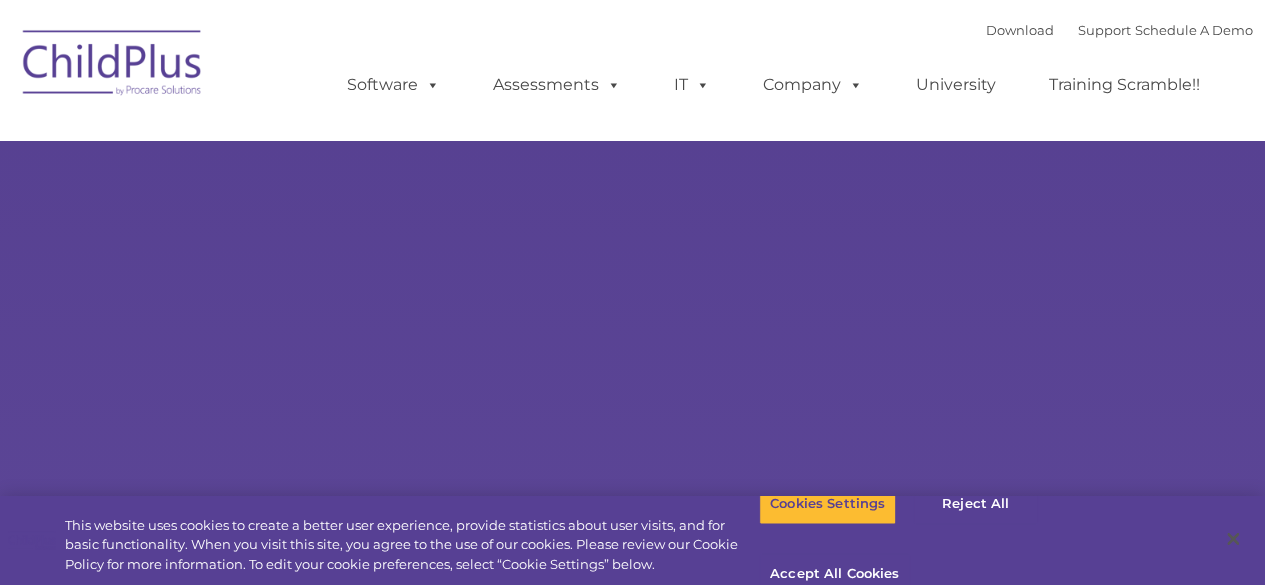 type on "" 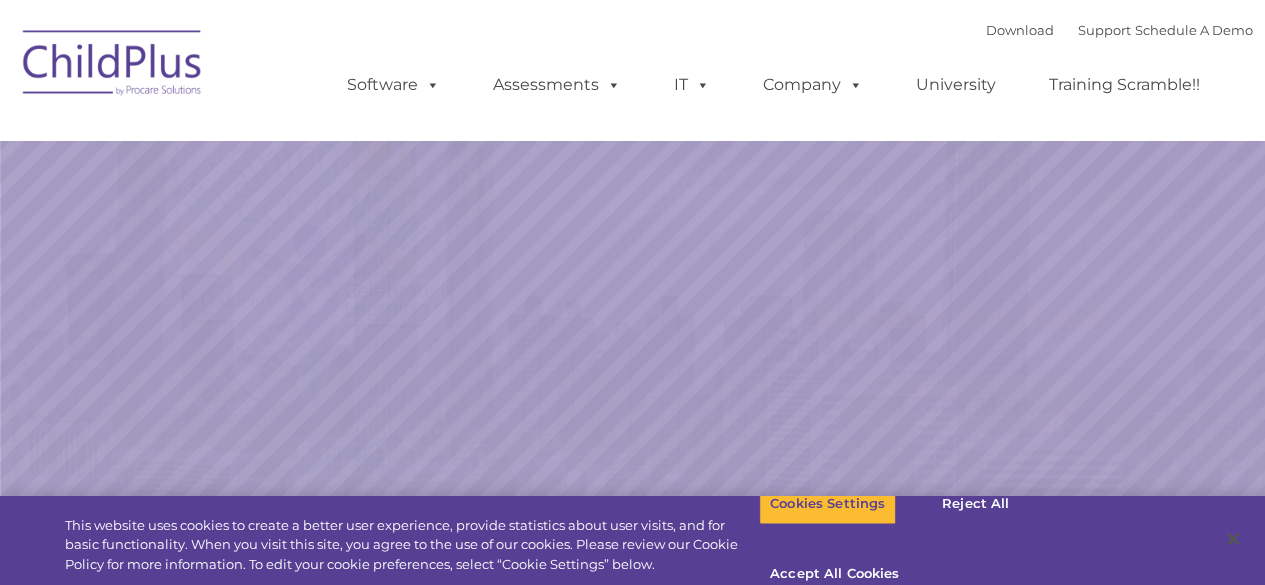 scroll, scrollTop: 0, scrollLeft: 0, axis: both 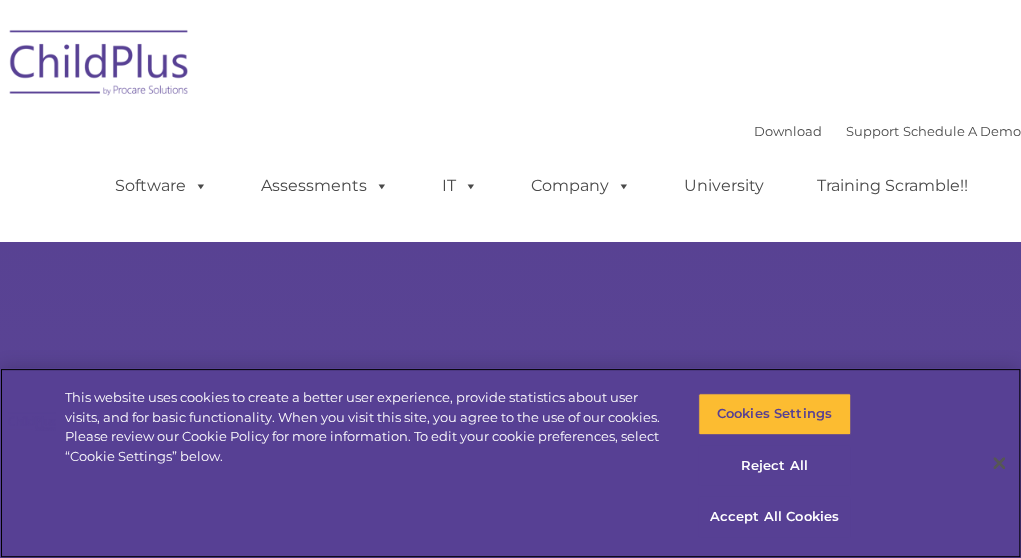select on "MEDIUM" 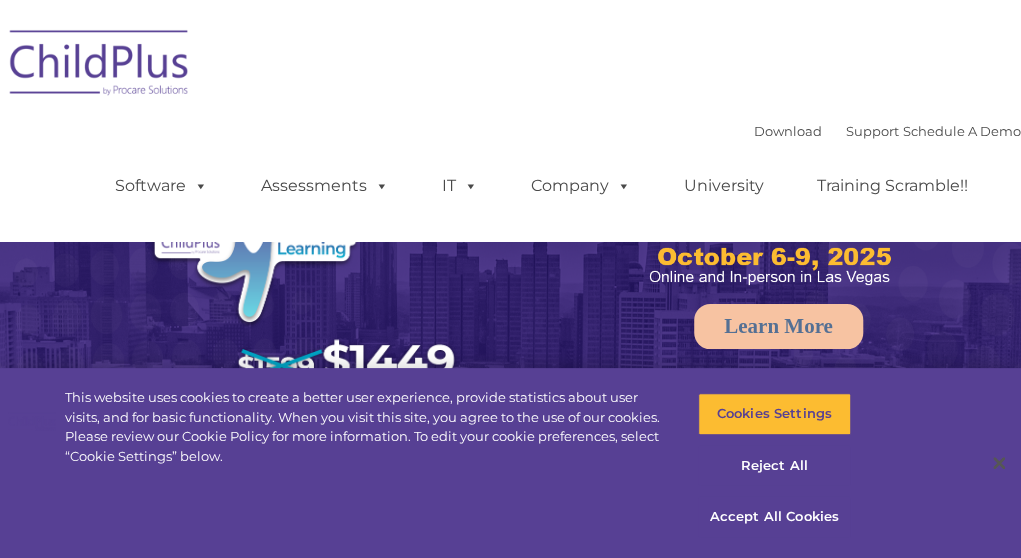 click at bounding box center [100, 66] 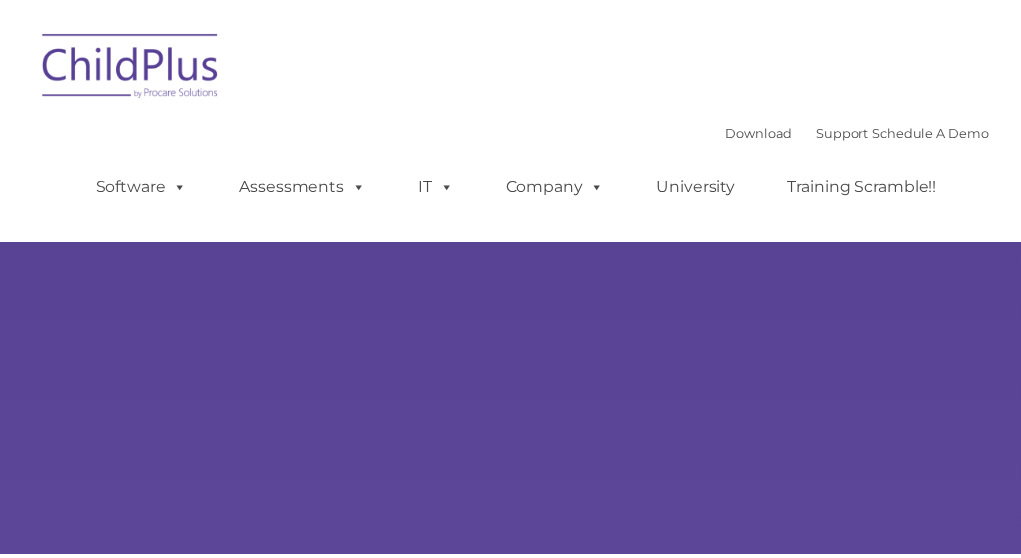 scroll, scrollTop: 0, scrollLeft: 0, axis: both 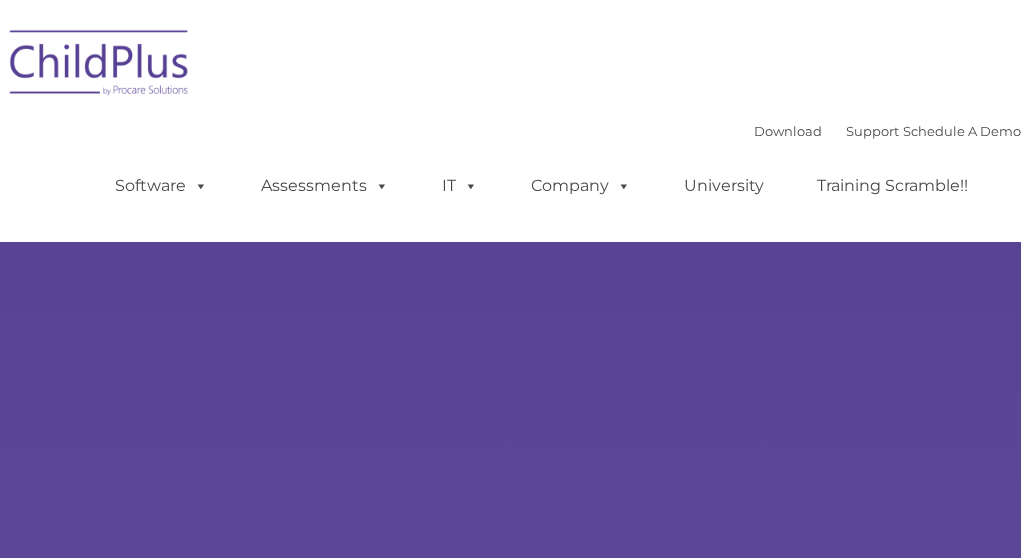 type on "" 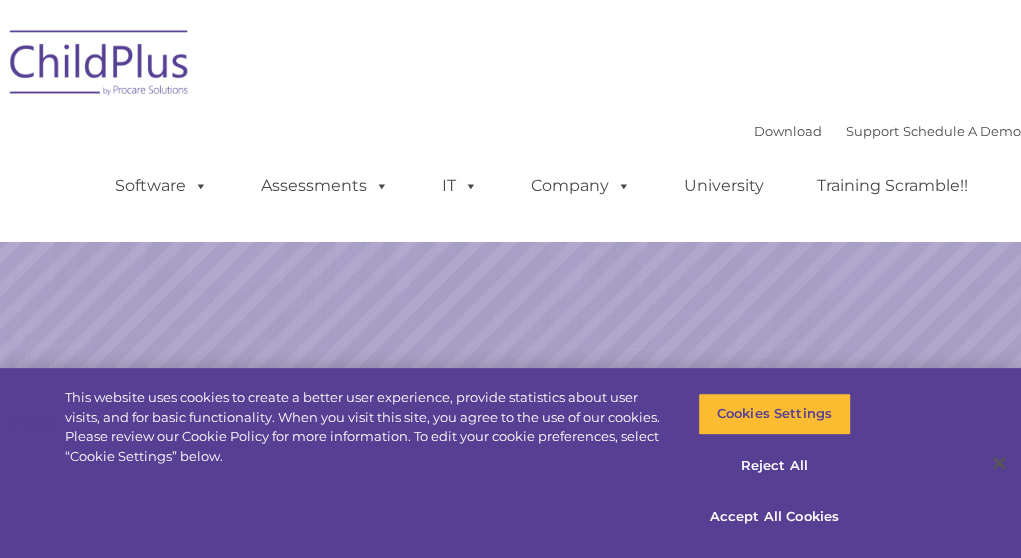 select on "MEDIUM" 